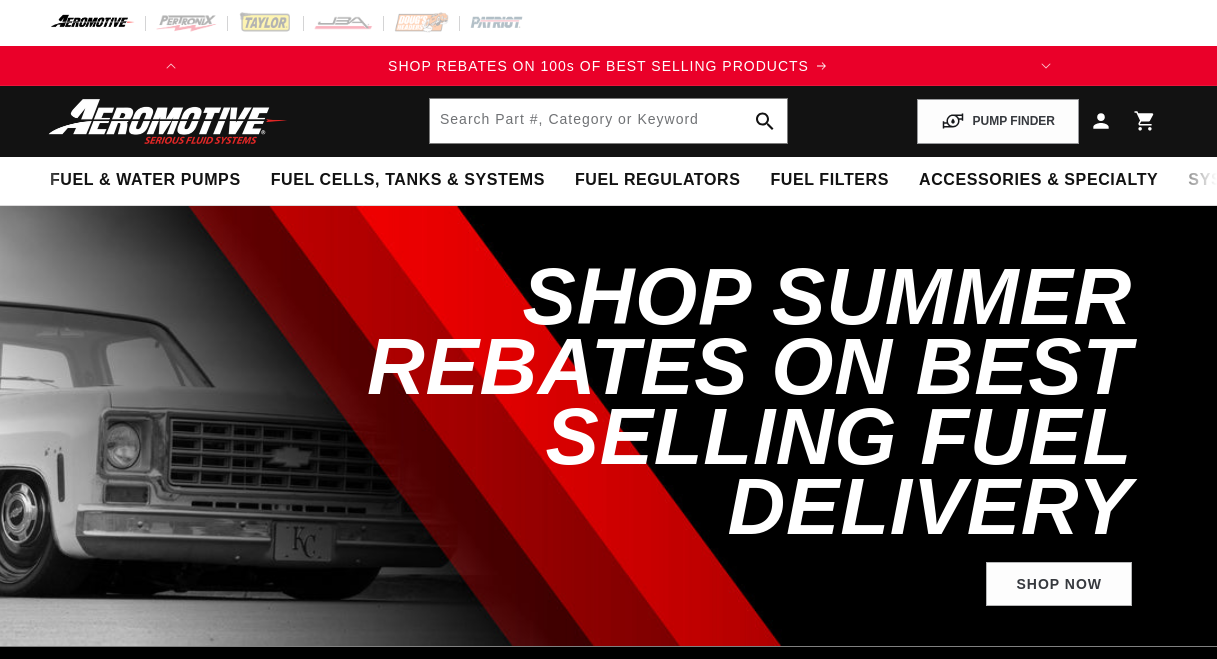 scroll, scrollTop: 0, scrollLeft: 0, axis: both 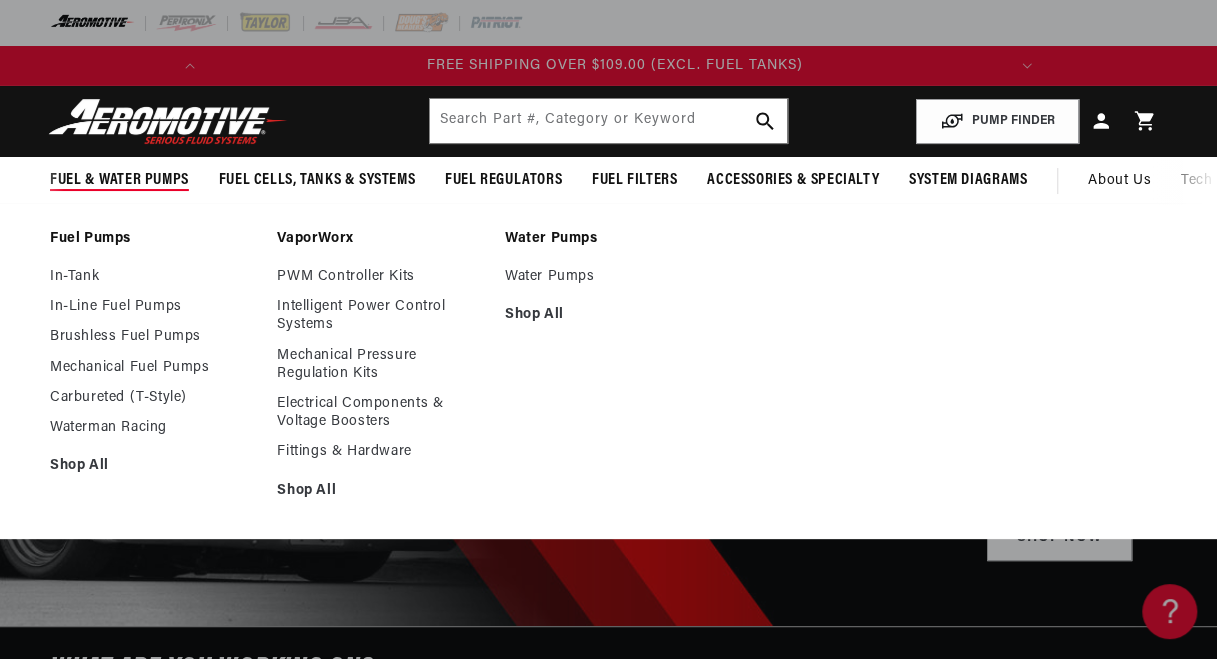 click on "Fuel & Water Pumps" at bounding box center (119, 180) 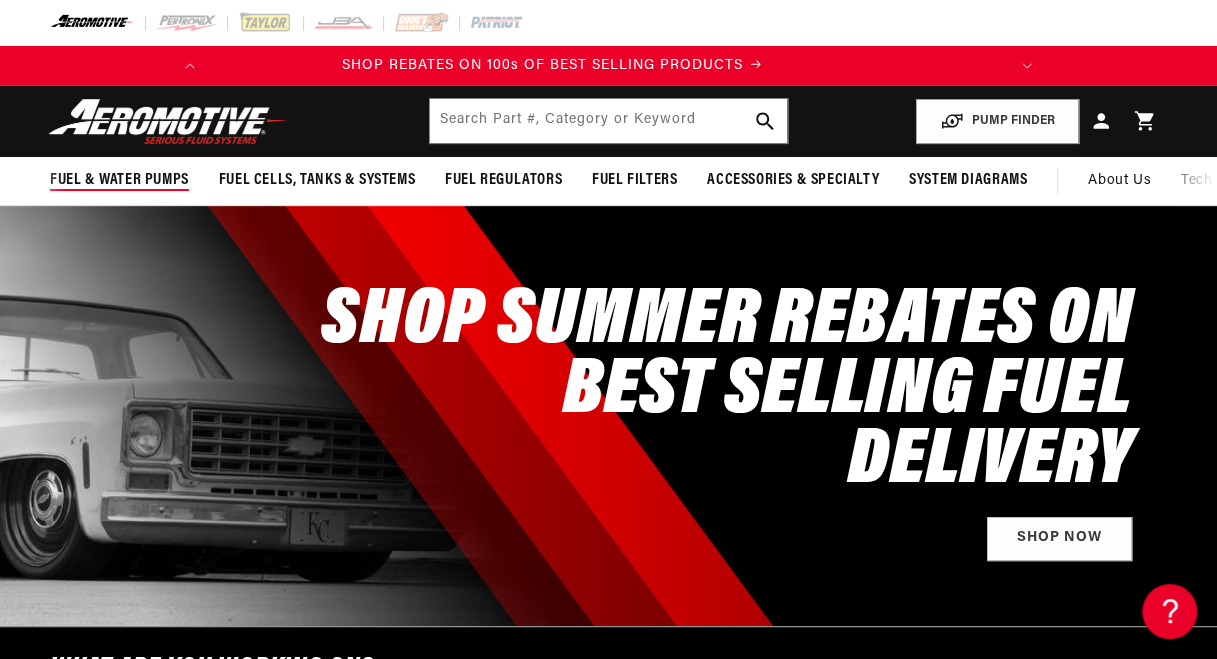 scroll, scrollTop: 0, scrollLeft: 0, axis: both 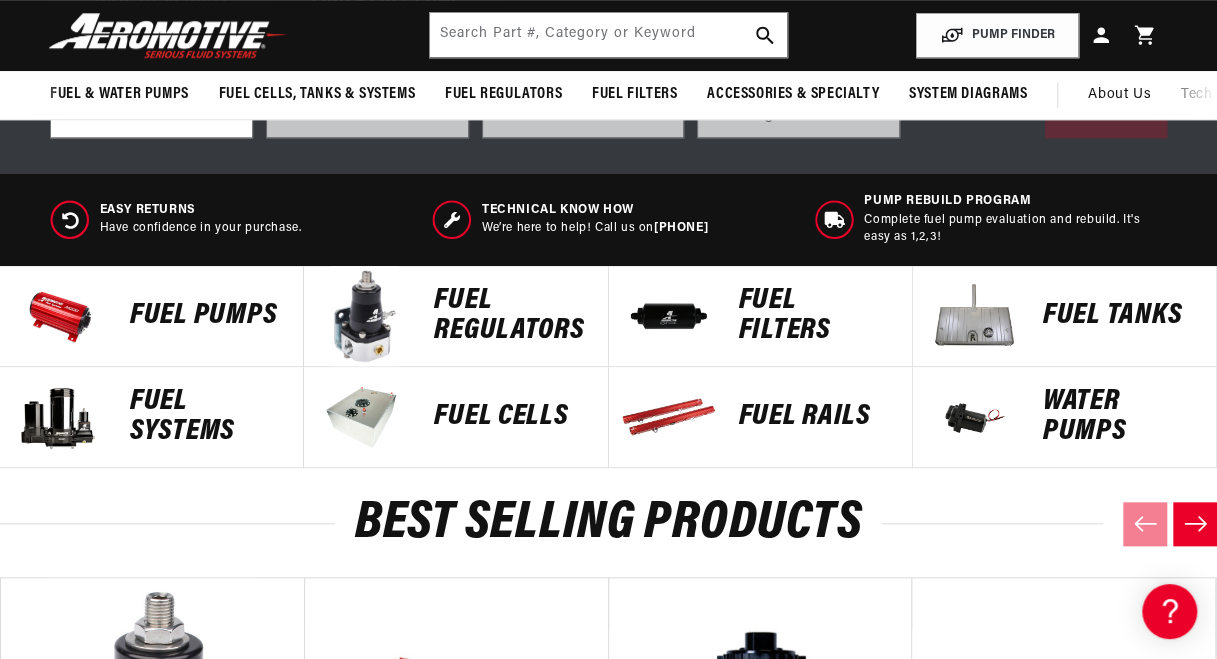 click on "FUEL Rails" at bounding box center [815, 417] 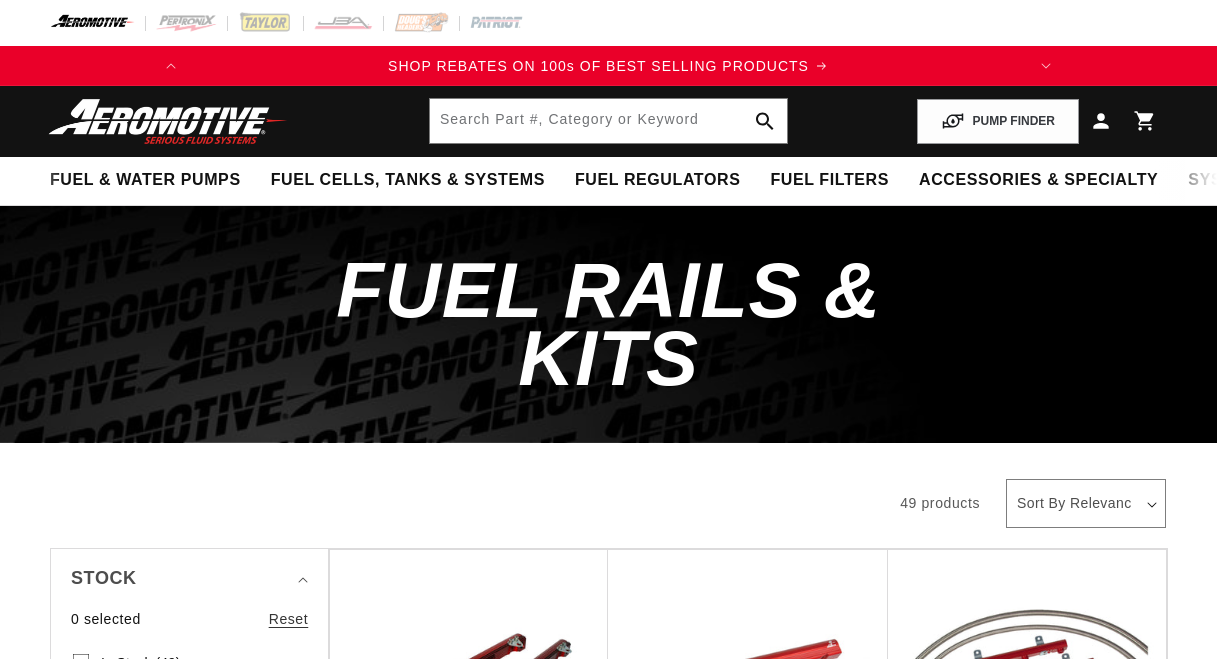scroll, scrollTop: 0, scrollLeft: 0, axis: both 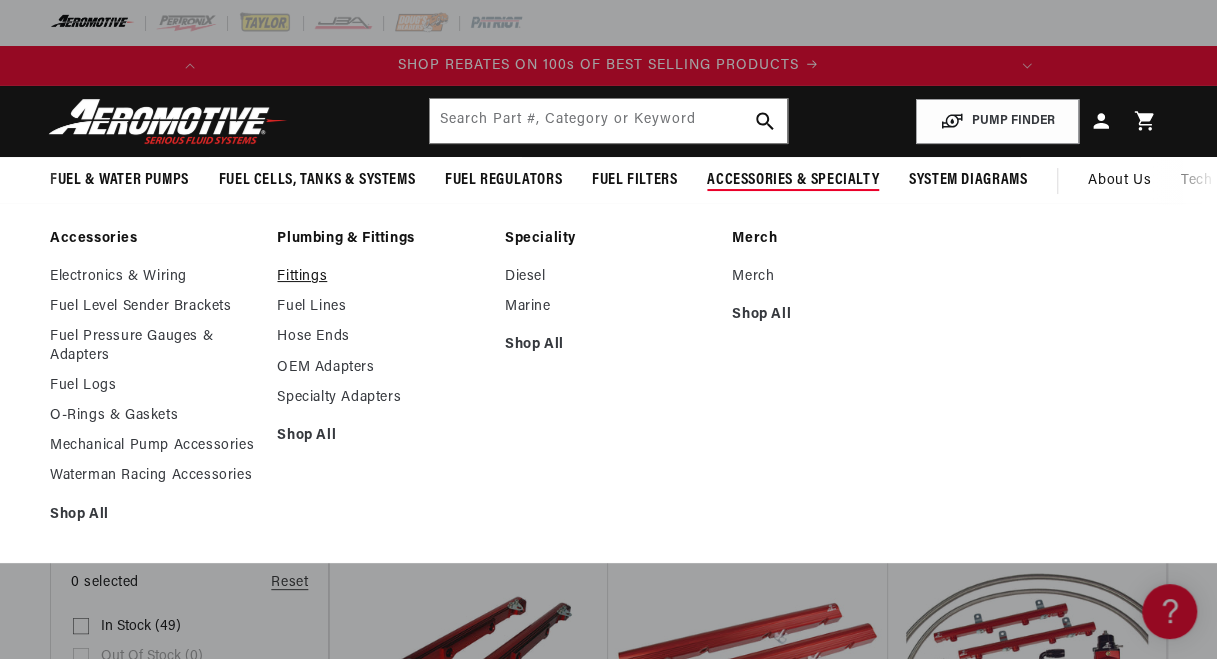 click on "Fittings" at bounding box center (380, 277) 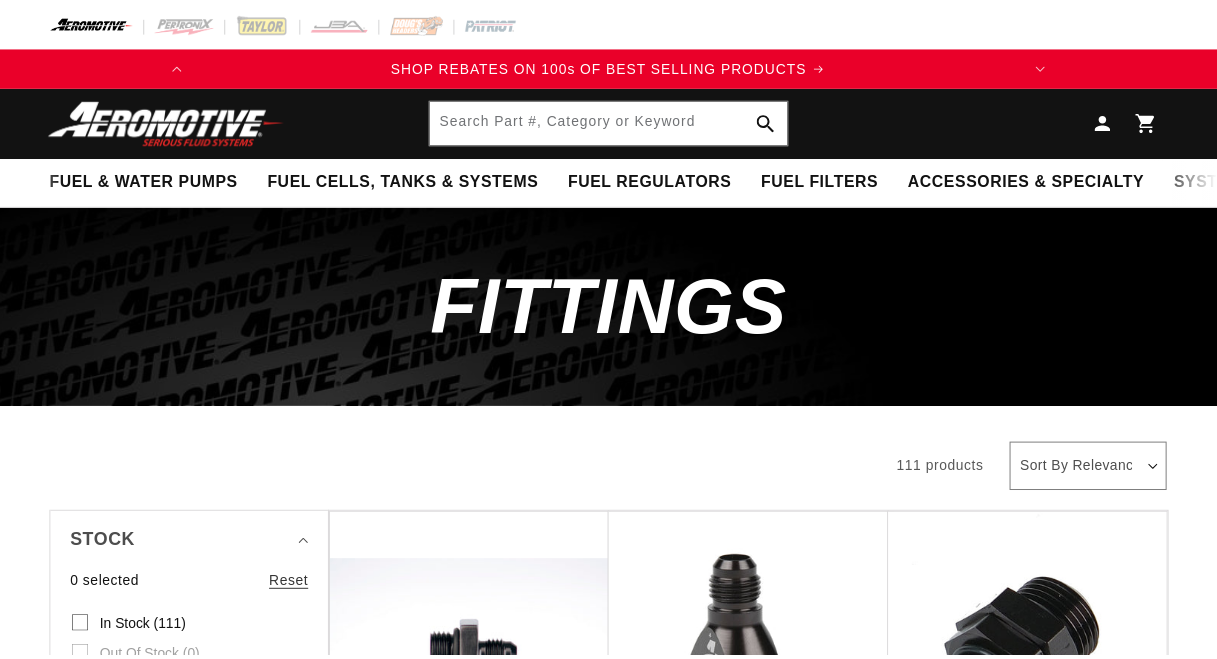 scroll, scrollTop: 0, scrollLeft: 0, axis: both 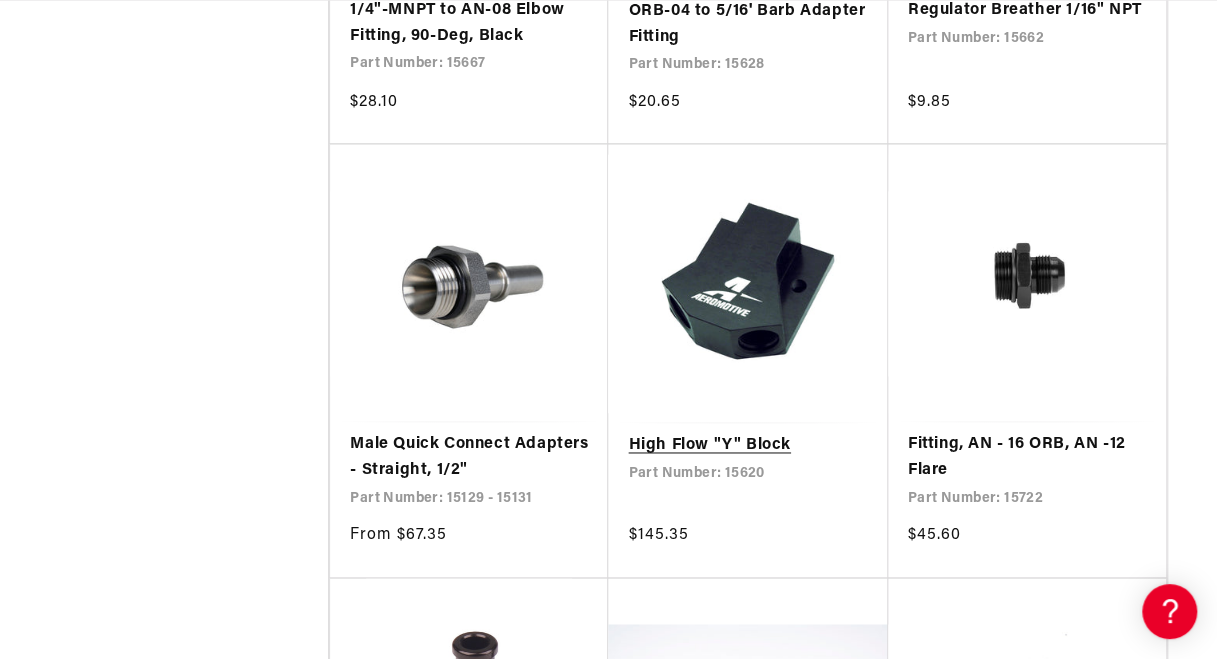 click on "High Flow "Y" Block" at bounding box center [747, 446] 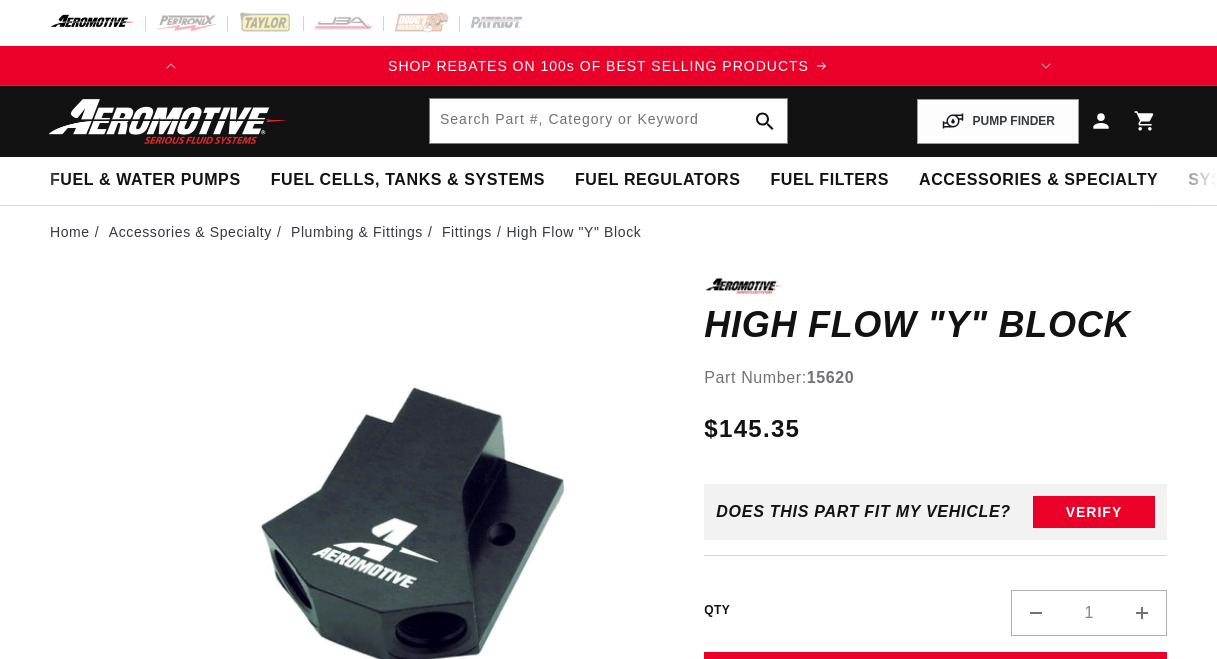 scroll, scrollTop: 0, scrollLeft: 0, axis: both 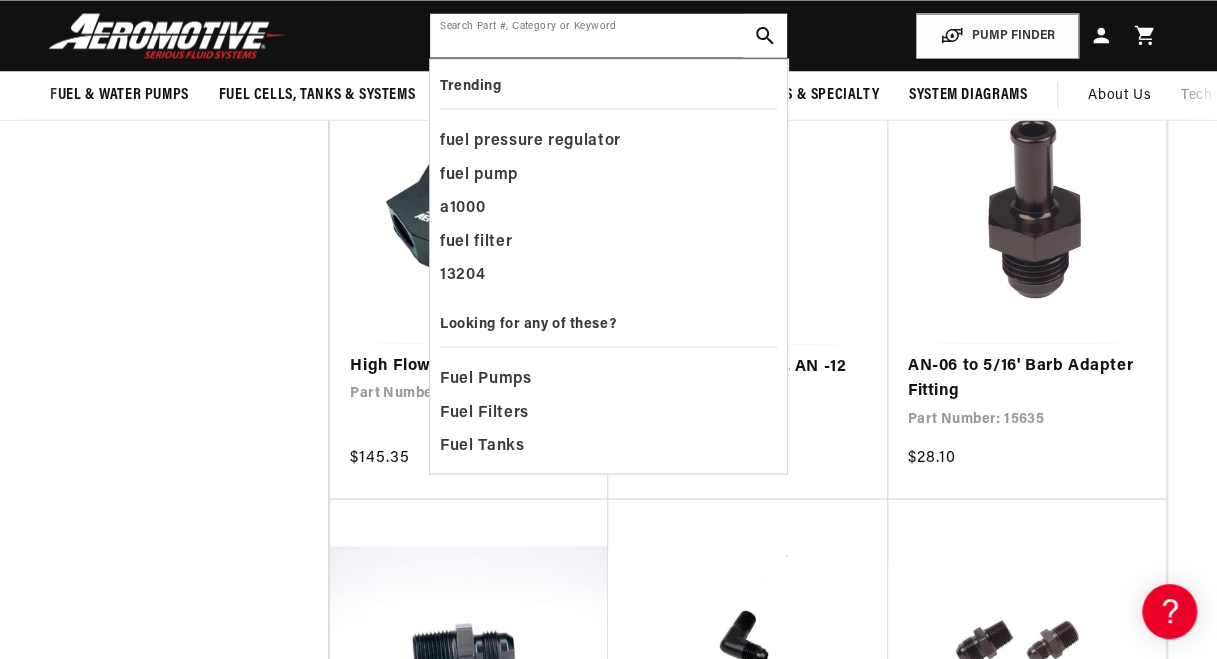 click 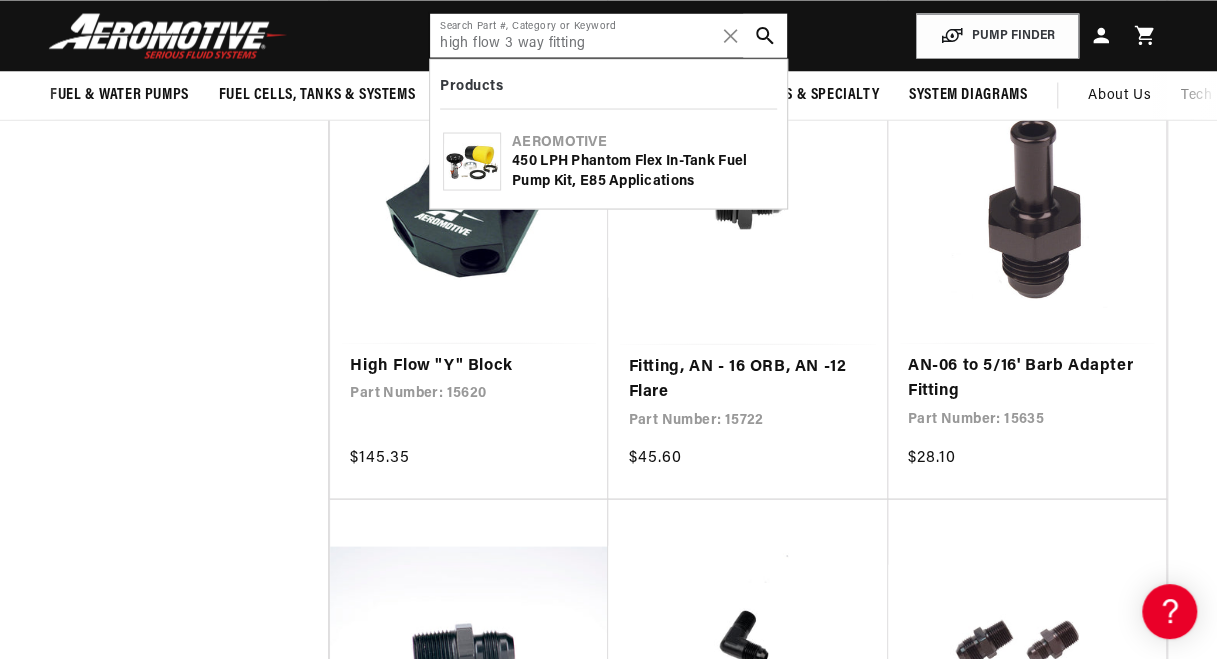type on "high flow 3 way fitting" 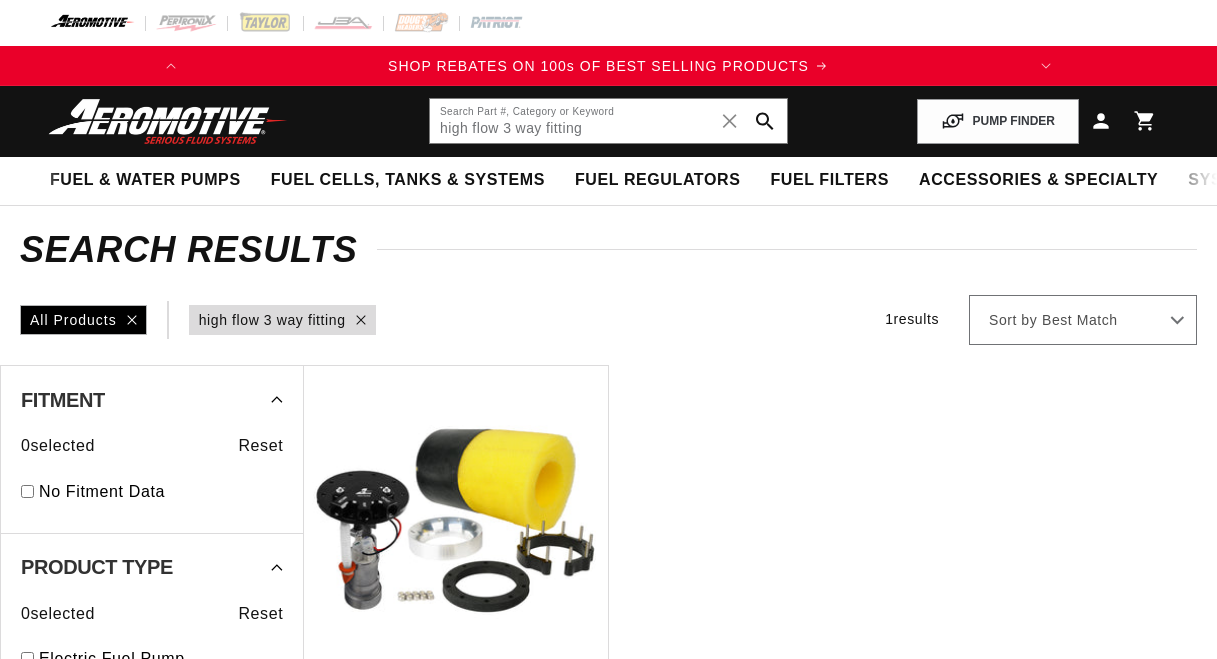 scroll, scrollTop: 0, scrollLeft: 0, axis: both 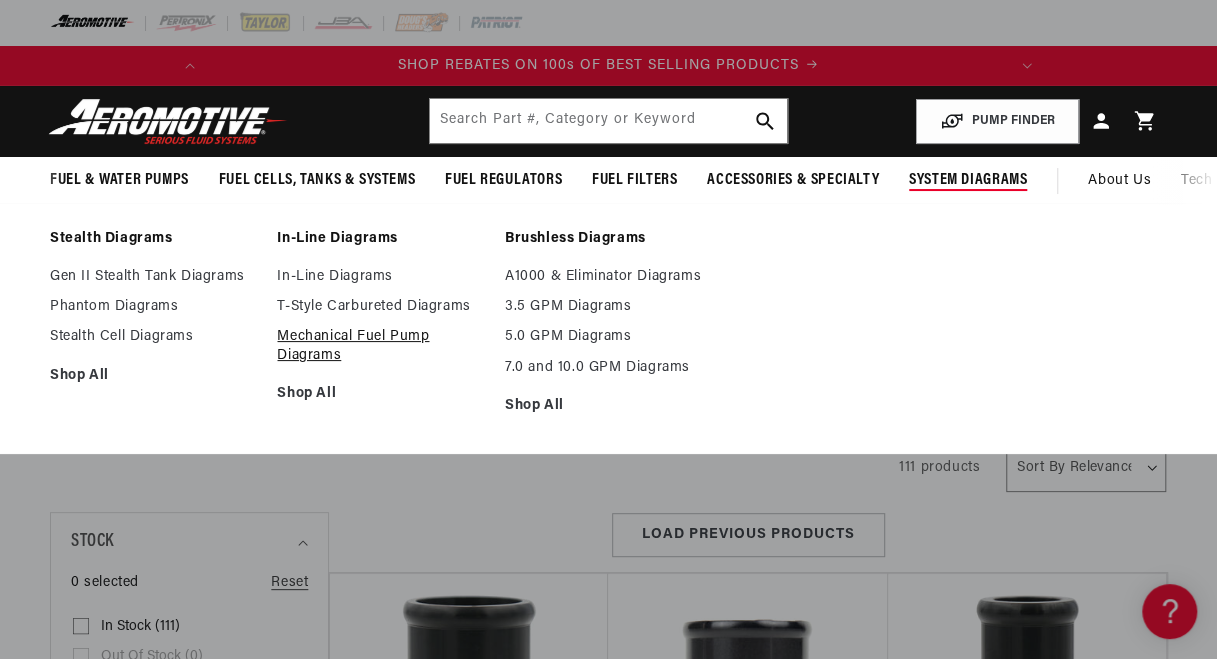 click on "Mechanical Fuel Pump Diagrams" at bounding box center [380, 346] 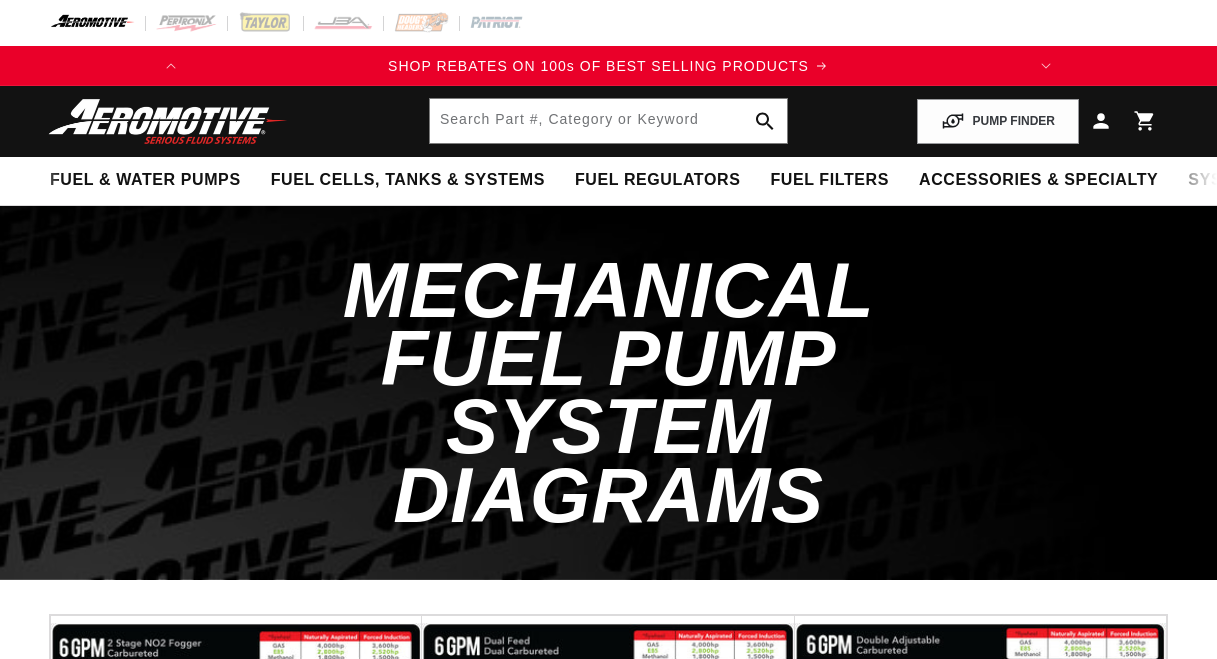 scroll, scrollTop: 0, scrollLeft: 0, axis: both 